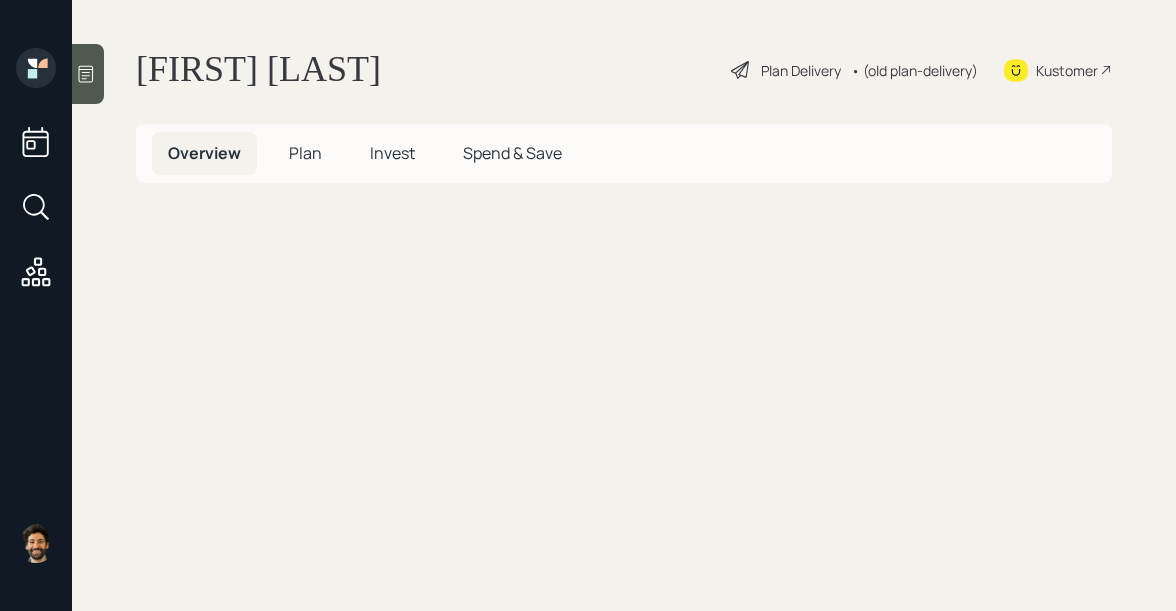 scroll, scrollTop: 0, scrollLeft: 0, axis: both 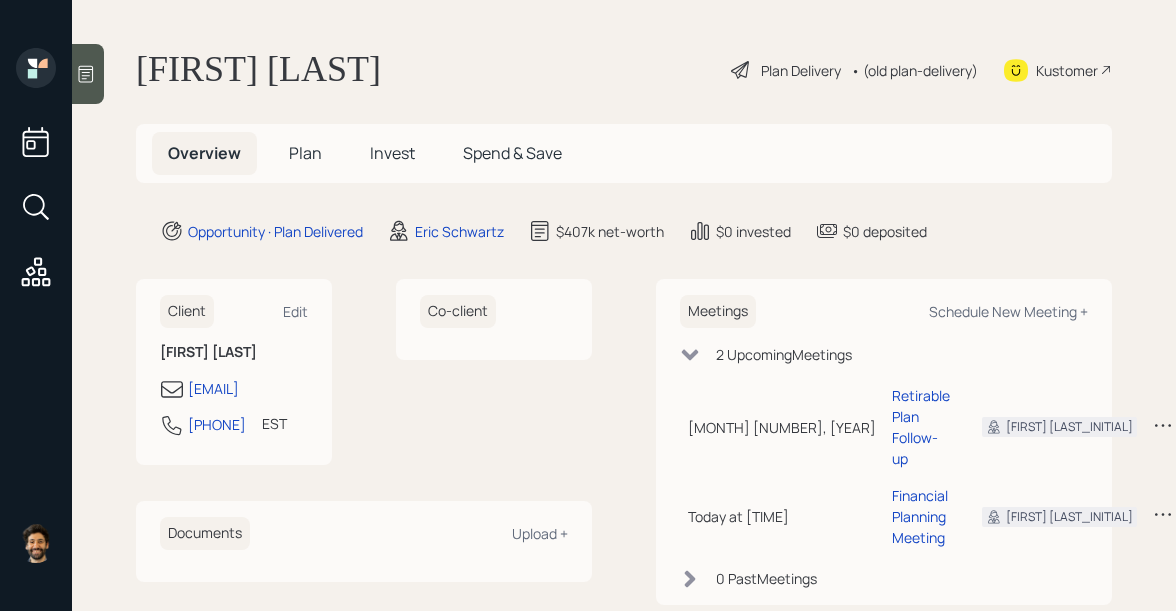 click on "Invest" at bounding box center (305, 153) 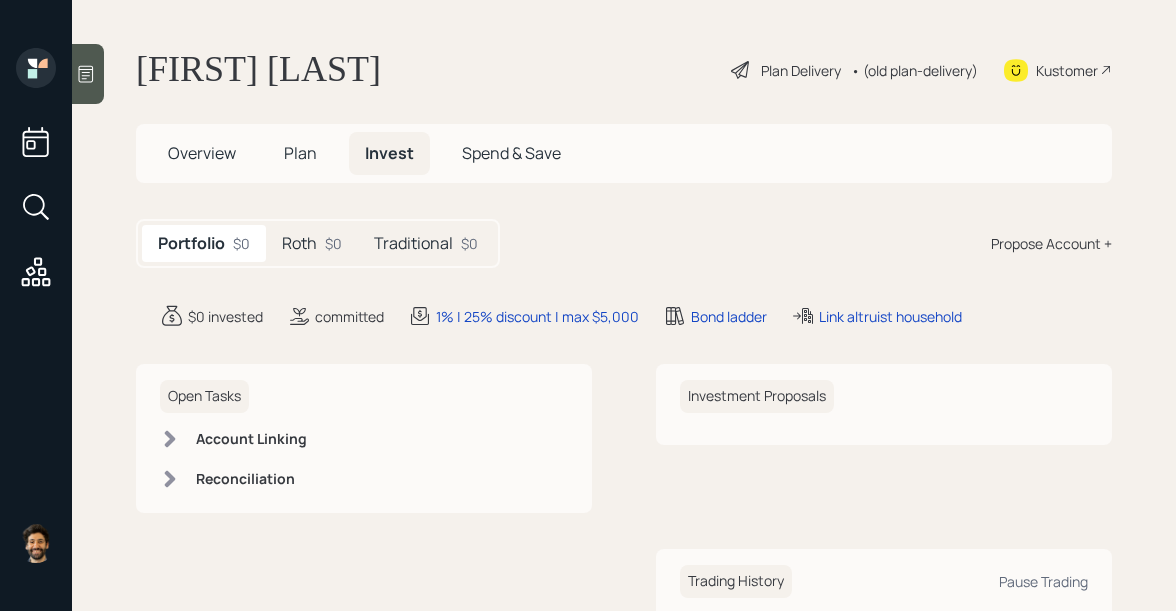 click on "Roth $0" at bounding box center (312, 243) 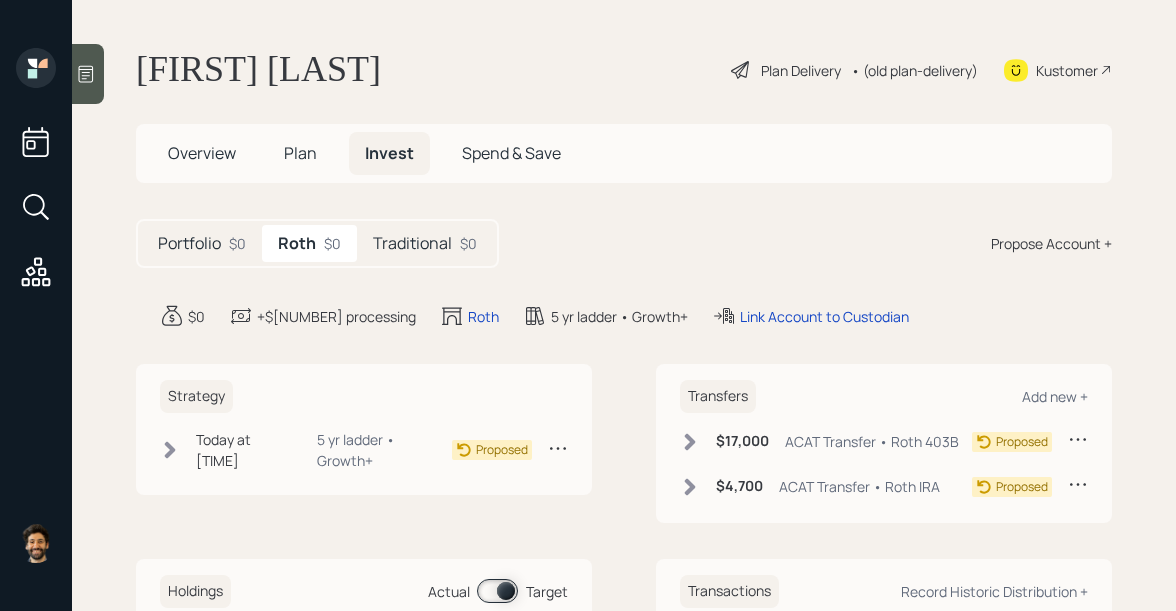 click on "Traditional" at bounding box center [189, 243] 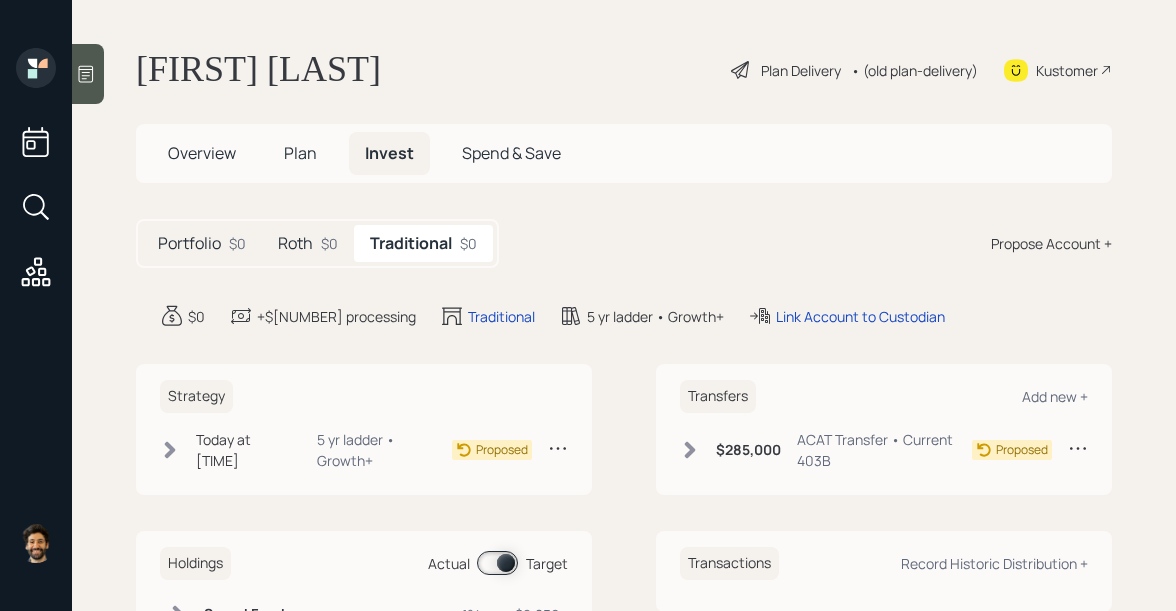 click on "Roth $0" at bounding box center (308, 243) 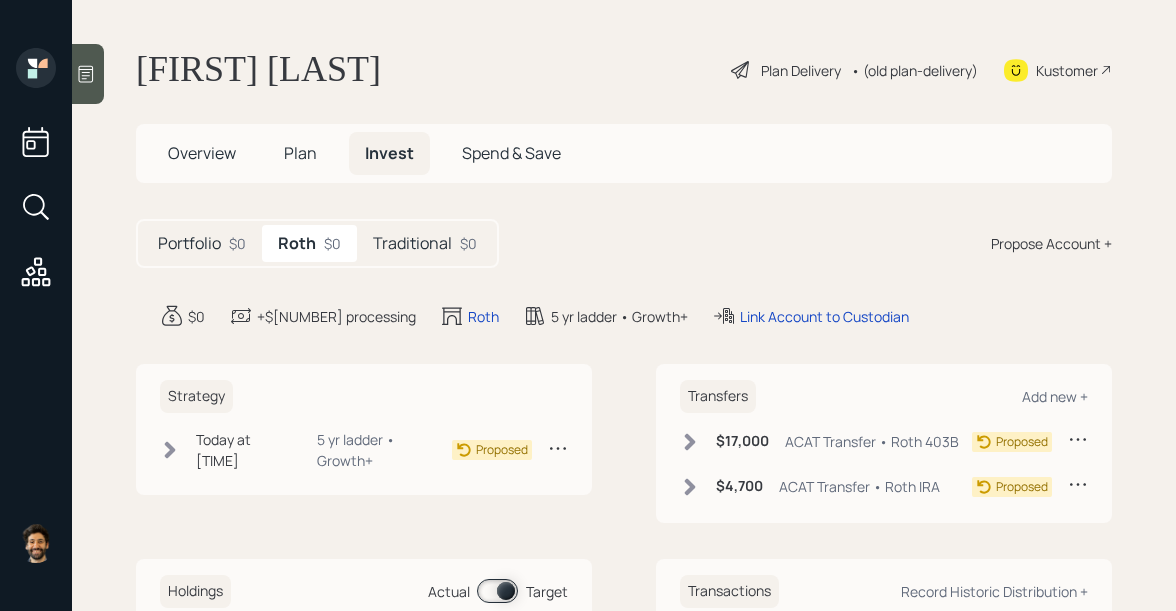 click on "• (old plan-delivery)" at bounding box center (914, 70) 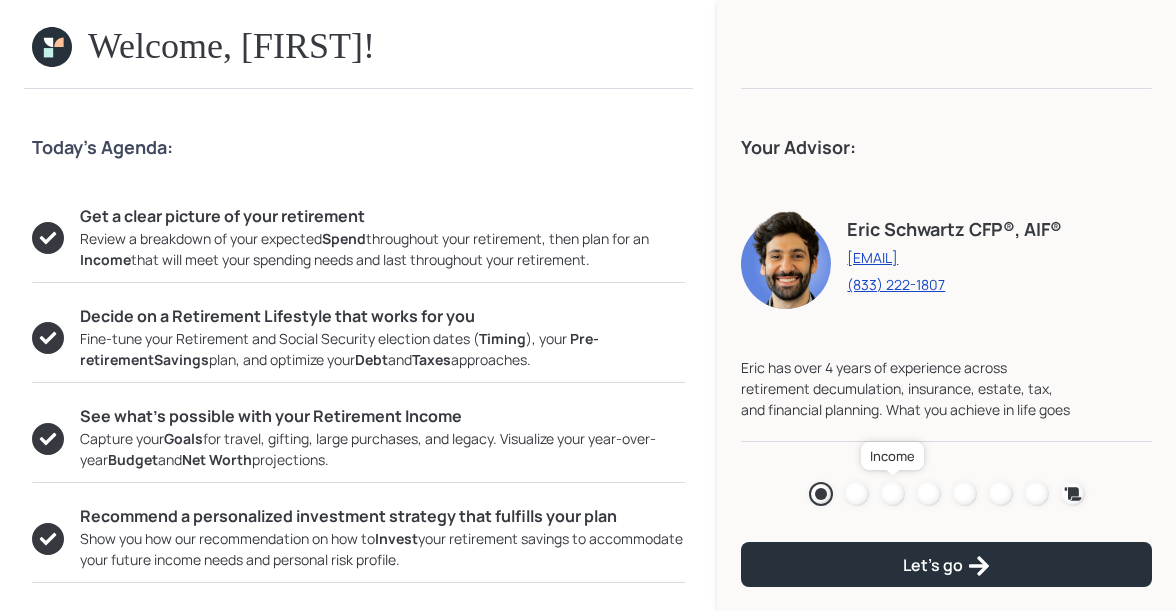 click at bounding box center (893, 494) 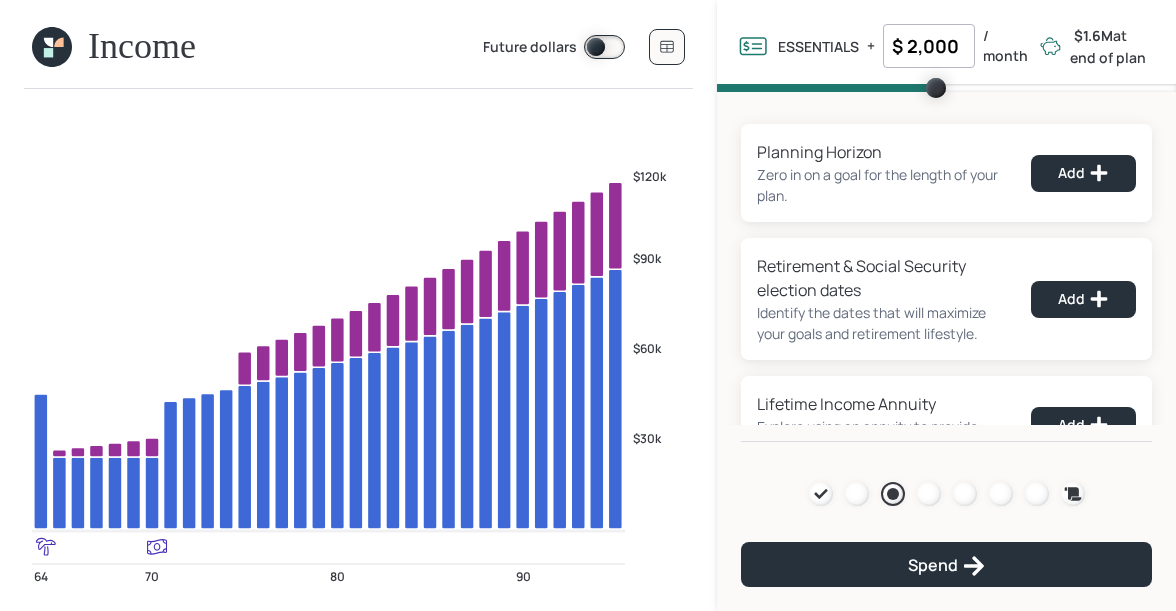 click at bounding box center (52, 47) 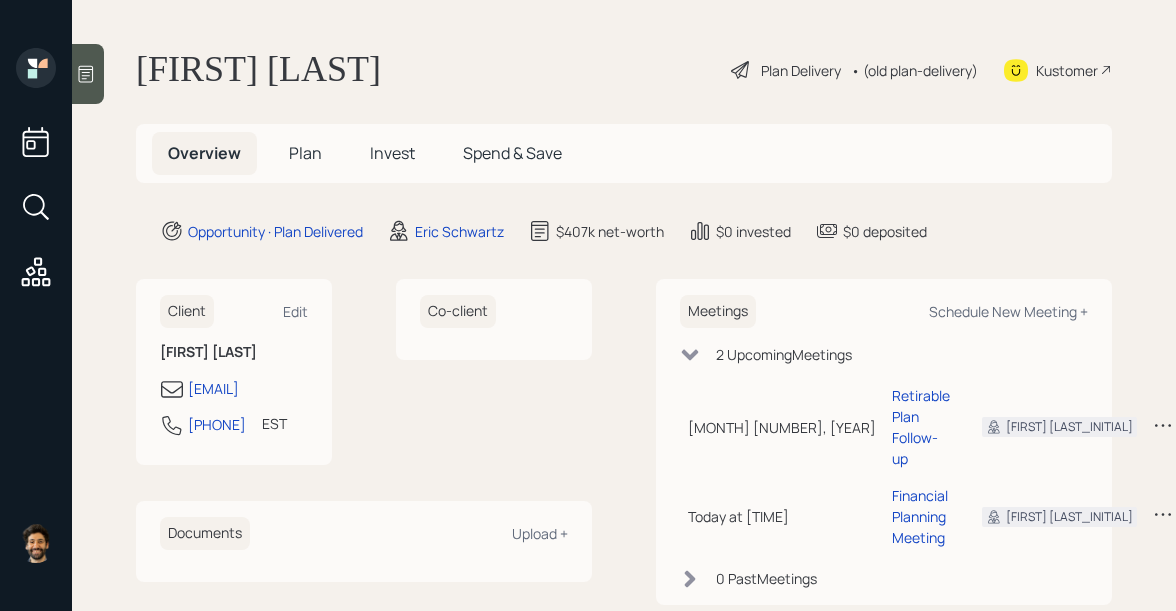 click on "Plan" at bounding box center [305, 153] 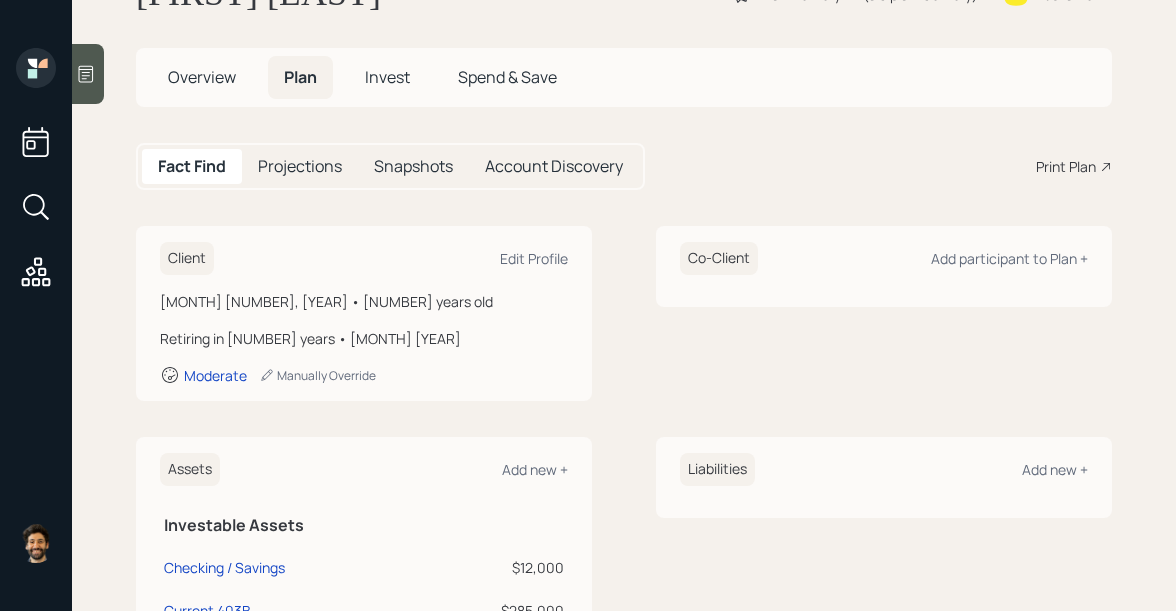 scroll, scrollTop: 6, scrollLeft: 0, axis: vertical 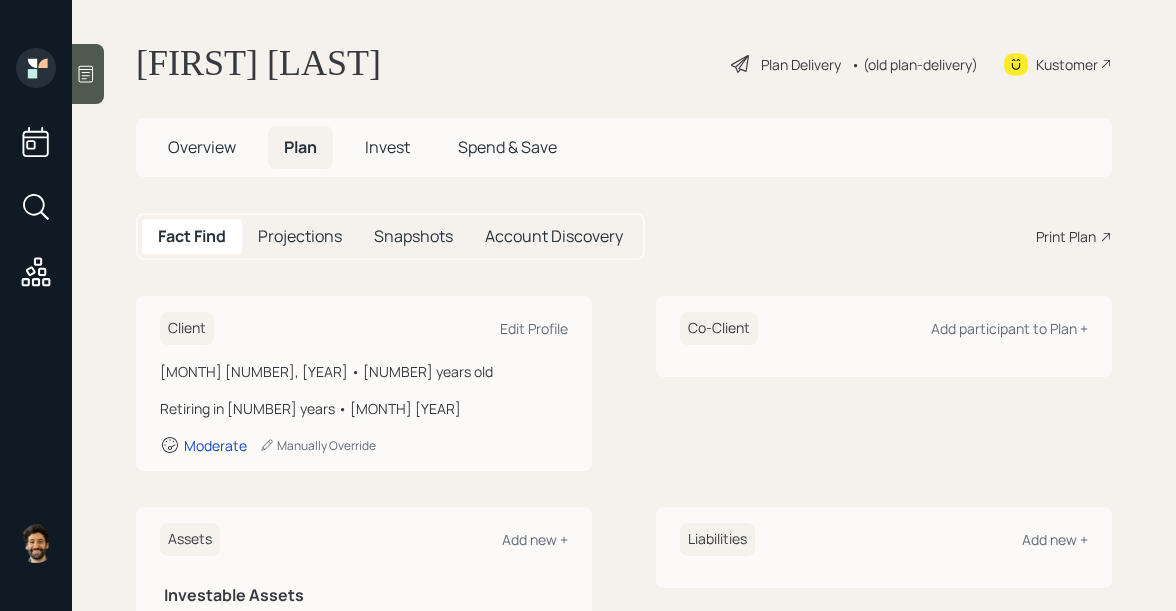 click on "• (old plan-delivery)" at bounding box center (914, 64) 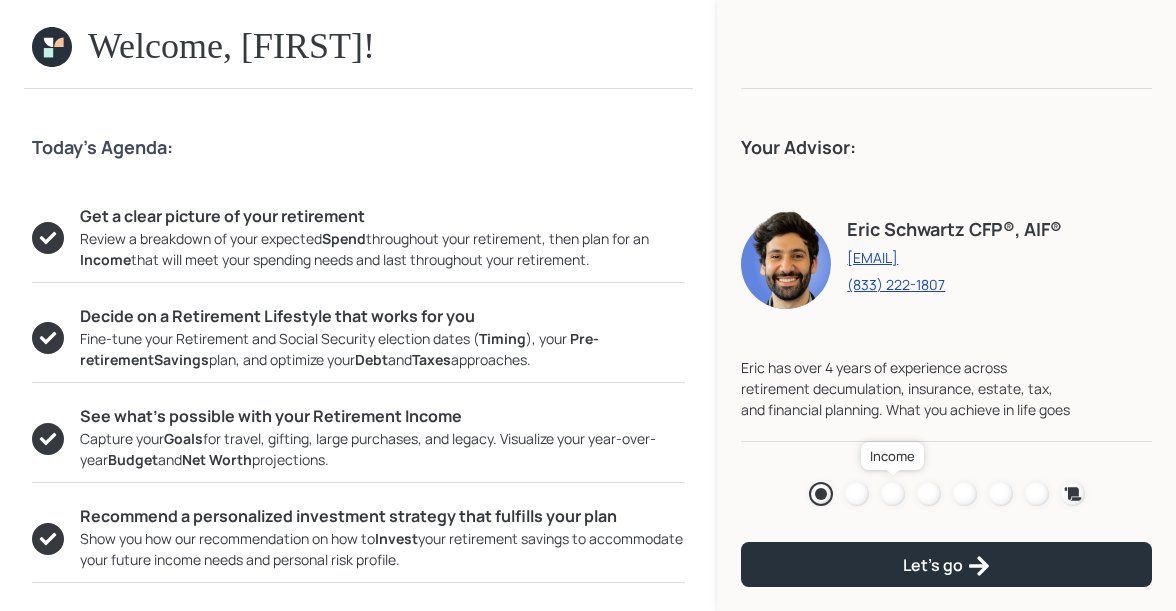 click at bounding box center (893, 494) 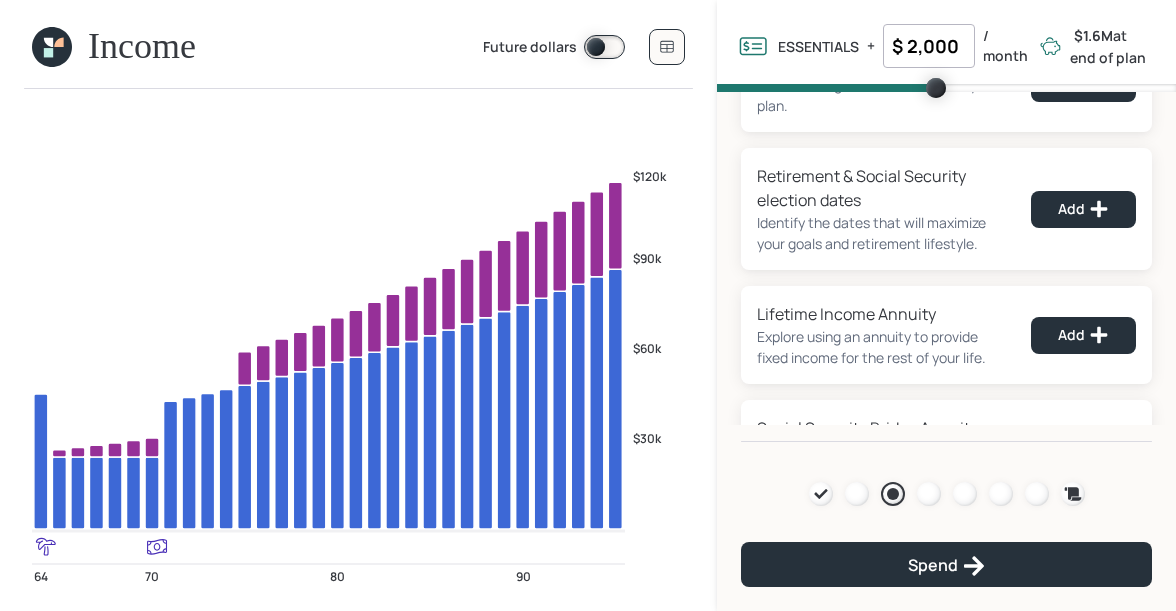 scroll, scrollTop: 180, scrollLeft: 0, axis: vertical 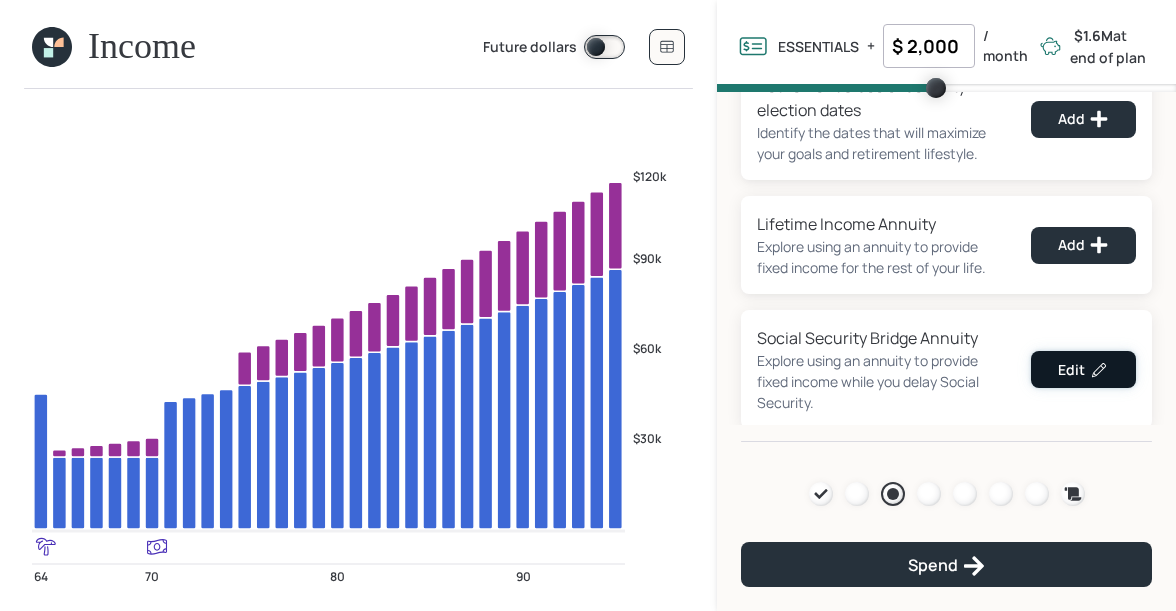 click on "Edit" at bounding box center (1083, -7) 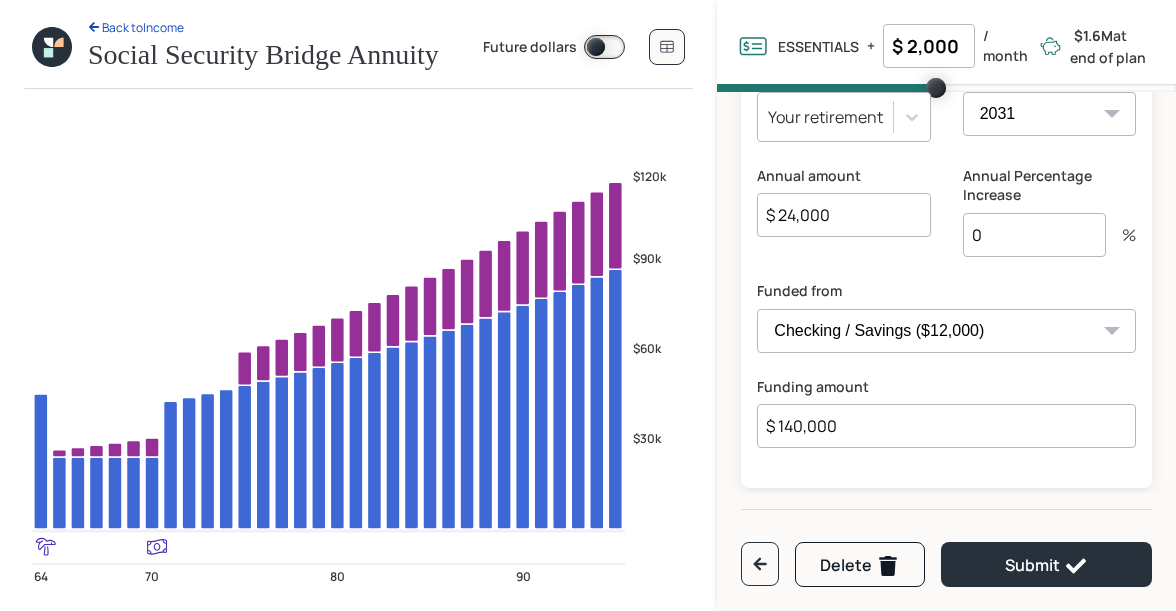 scroll, scrollTop: 137, scrollLeft: 0, axis: vertical 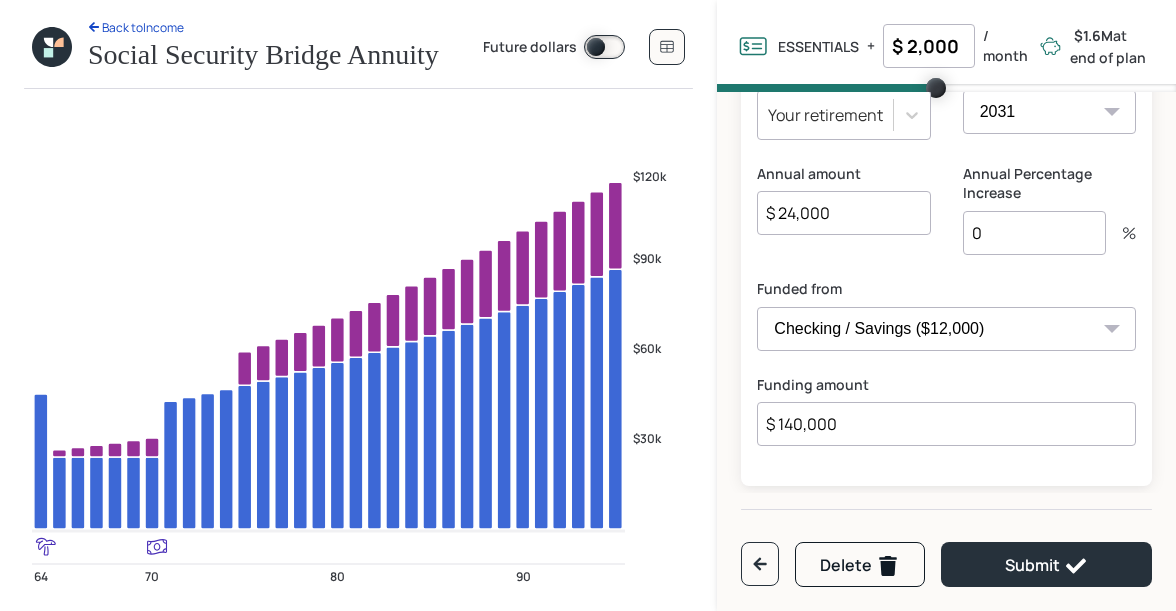 click on "$ 140,000" at bounding box center [946, 424] 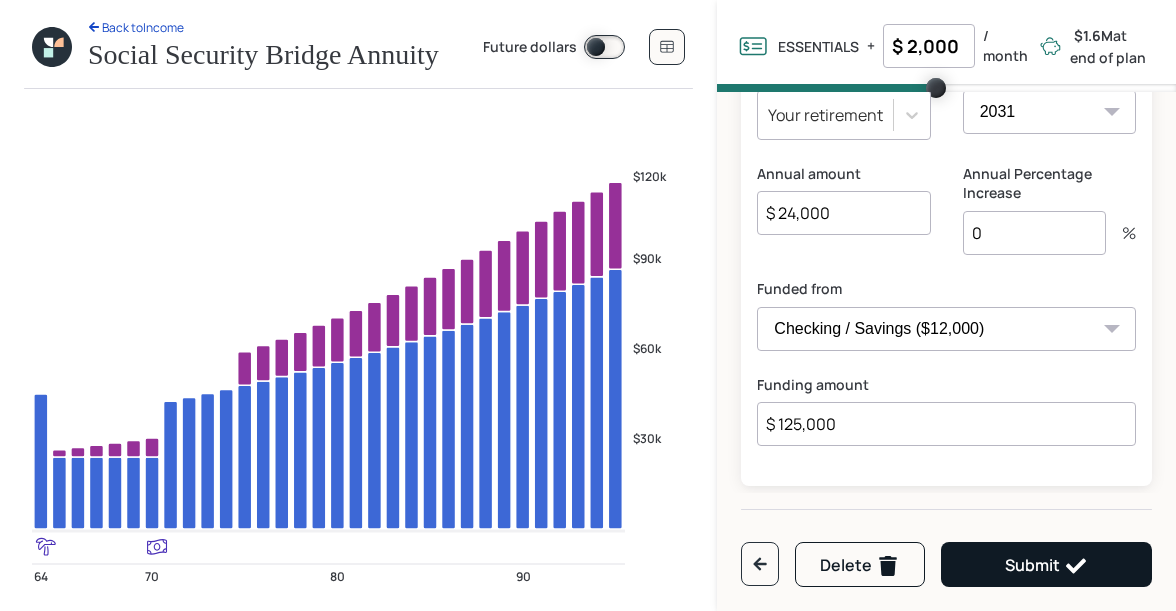 type on "$ 125,000" 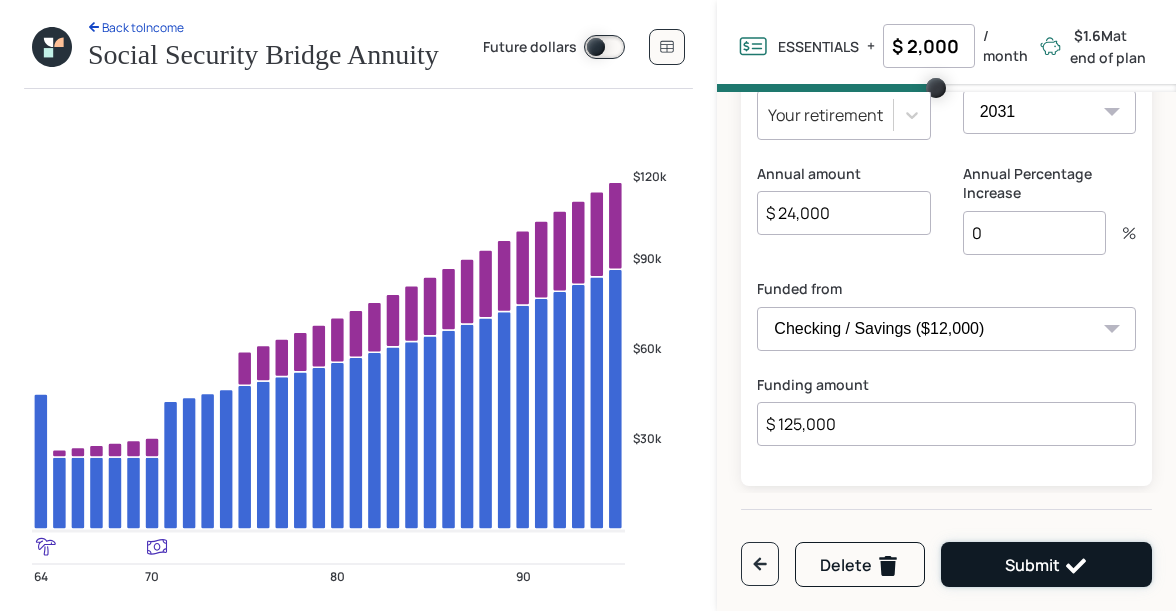 click on "Submit" at bounding box center (1046, 564) 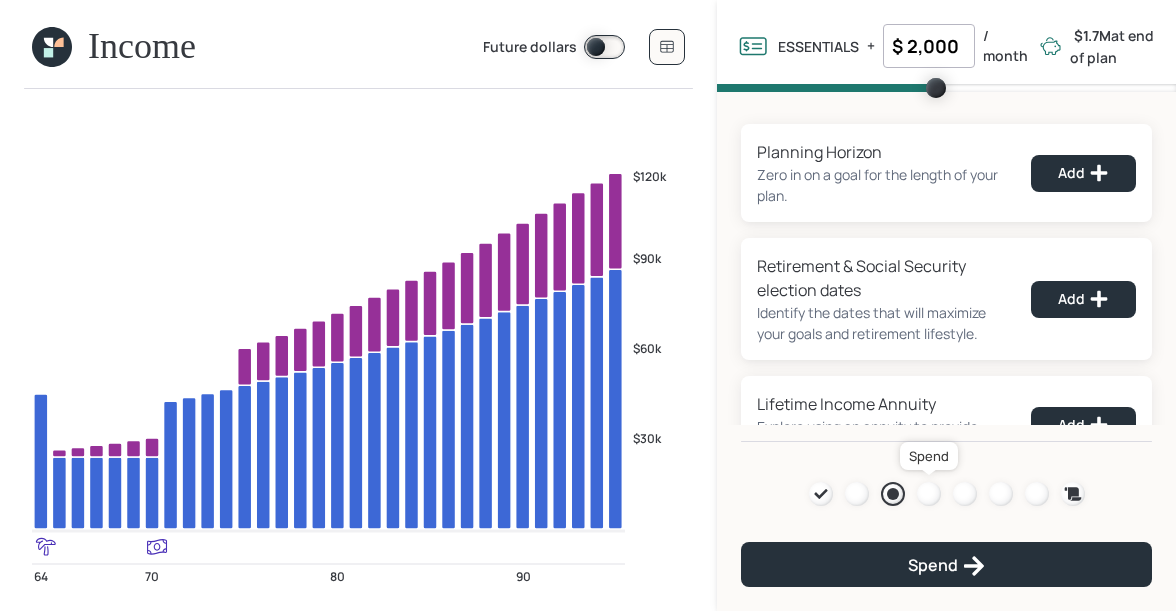 click at bounding box center [929, 494] 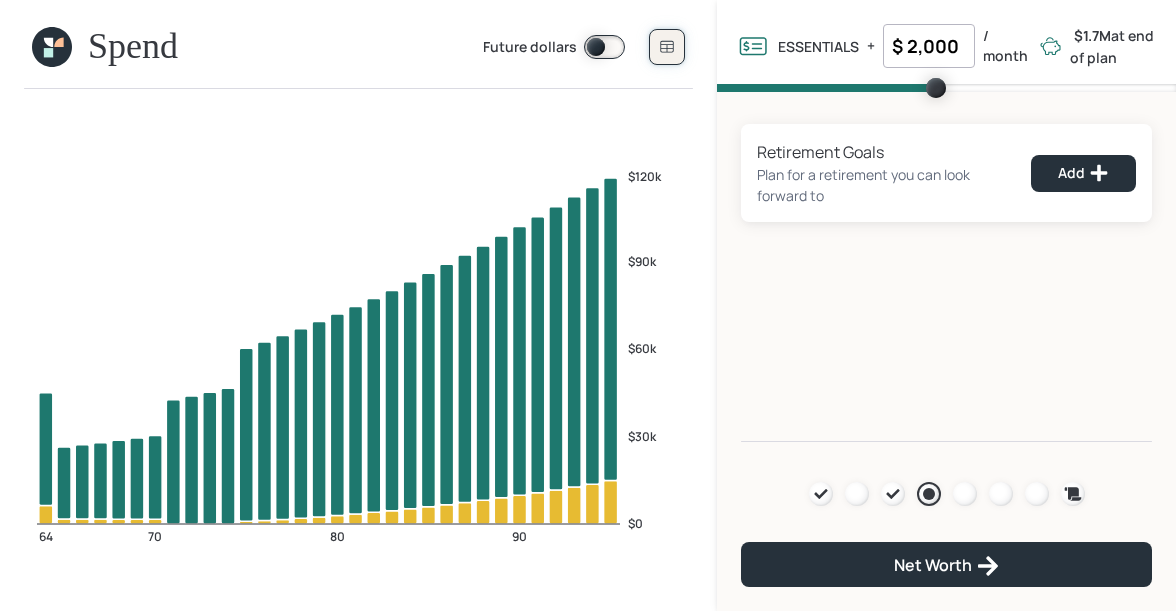 click at bounding box center [667, 47] 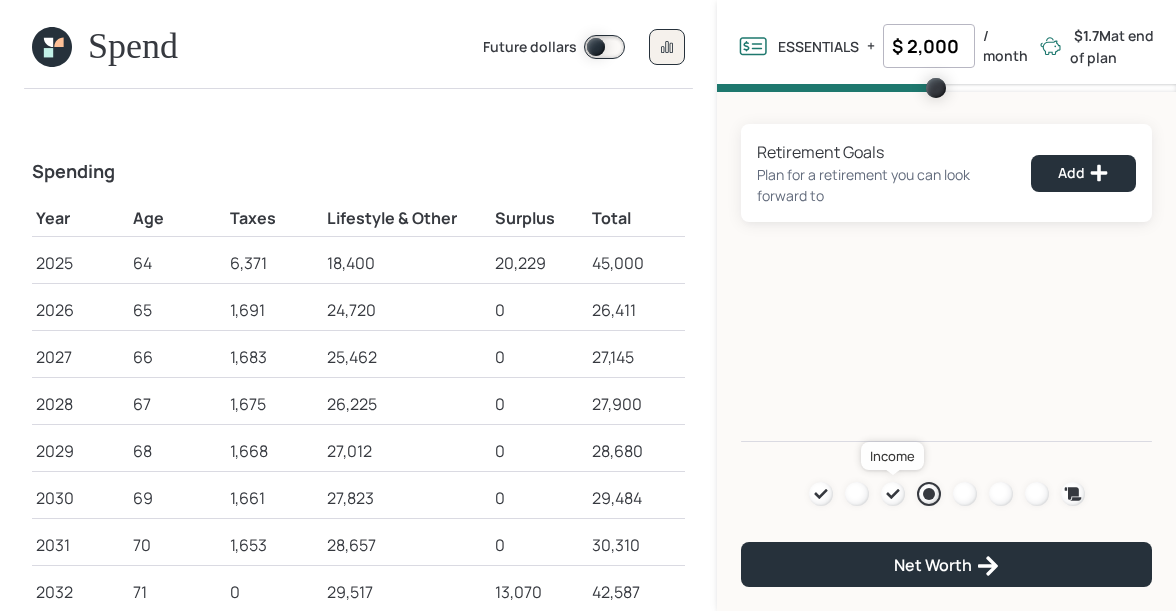click at bounding box center [893, 494] 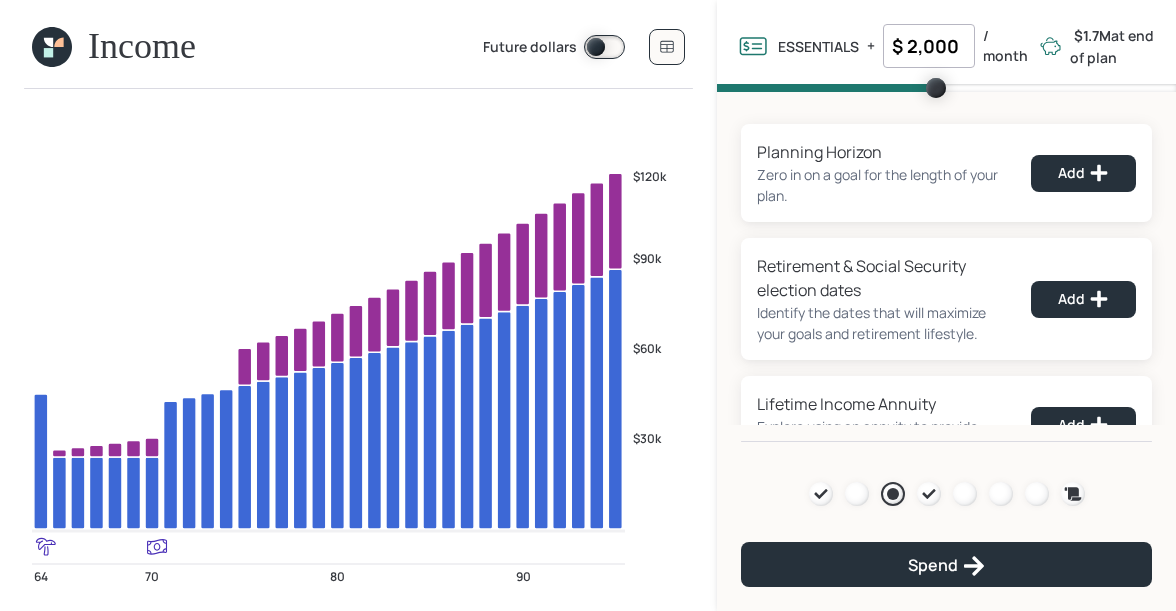 click at bounding box center (48, 42) 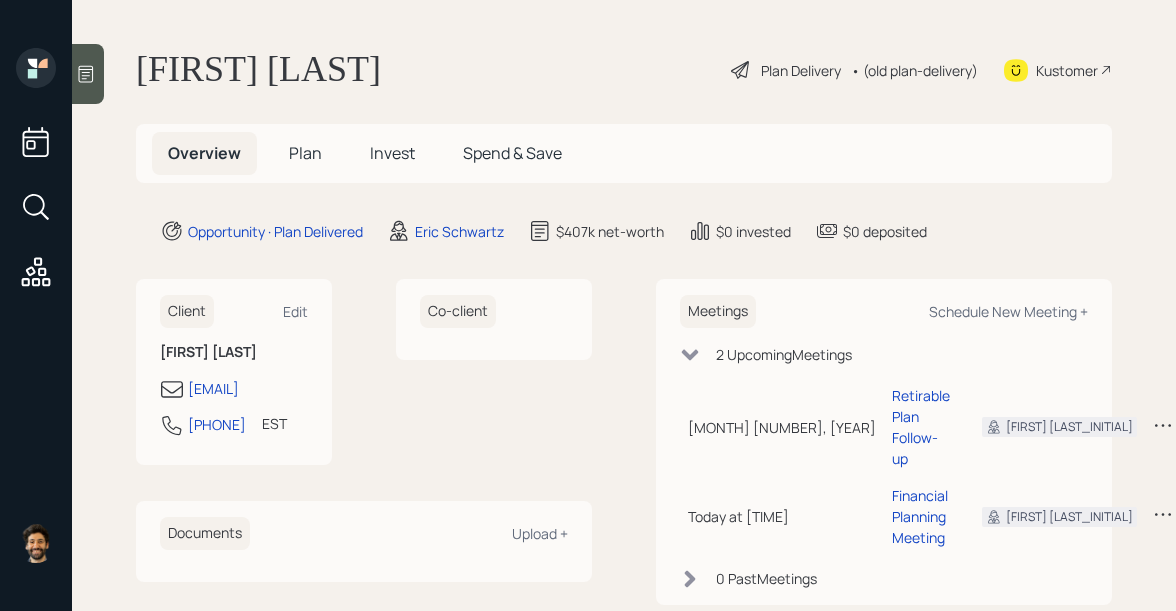 click on "Plan" at bounding box center (305, 153) 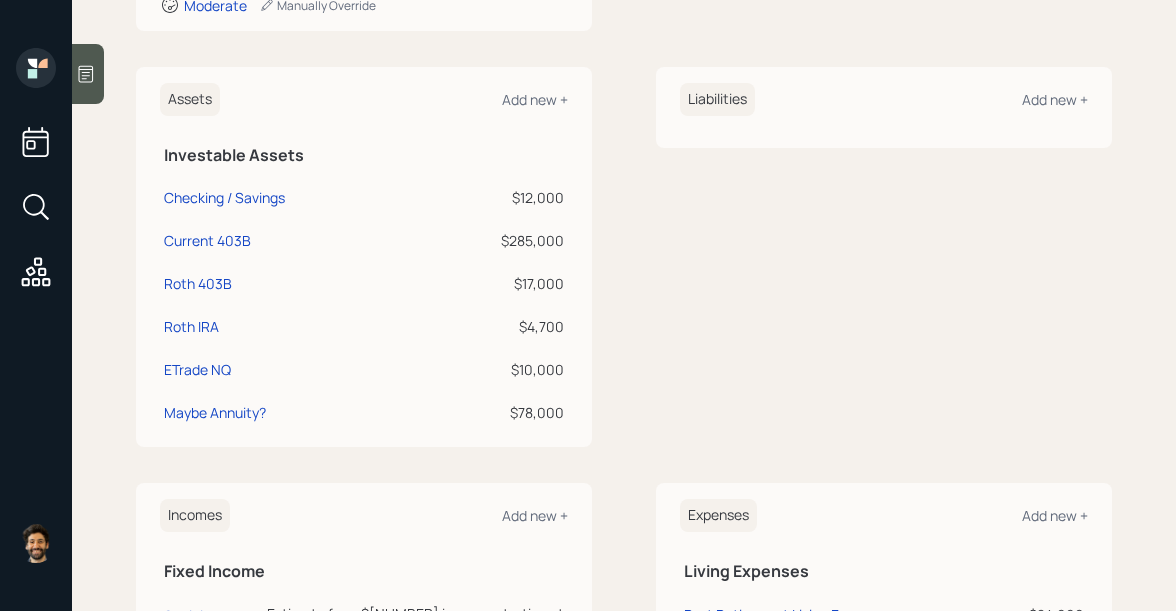 scroll, scrollTop: 449, scrollLeft: 0, axis: vertical 